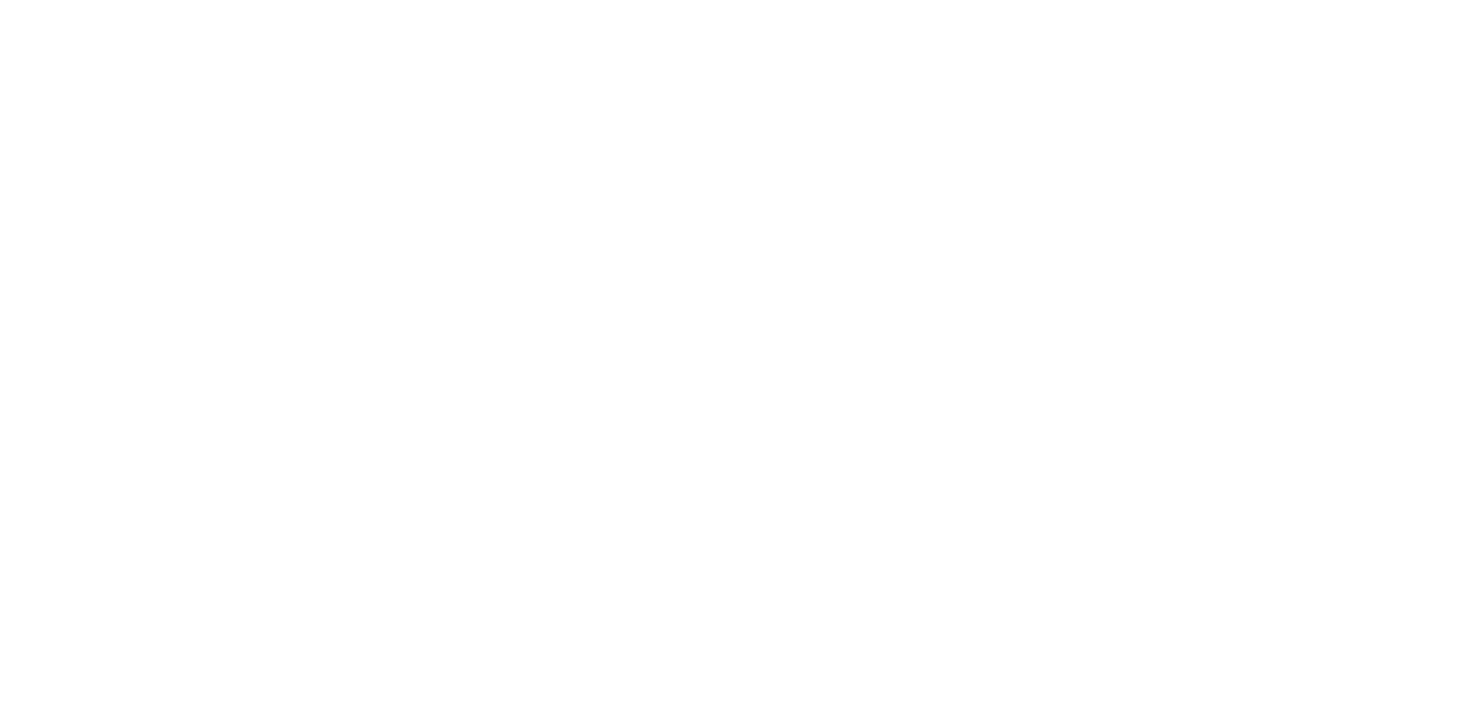 scroll, scrollTop: 0, scrollLeft: 0, axis: both 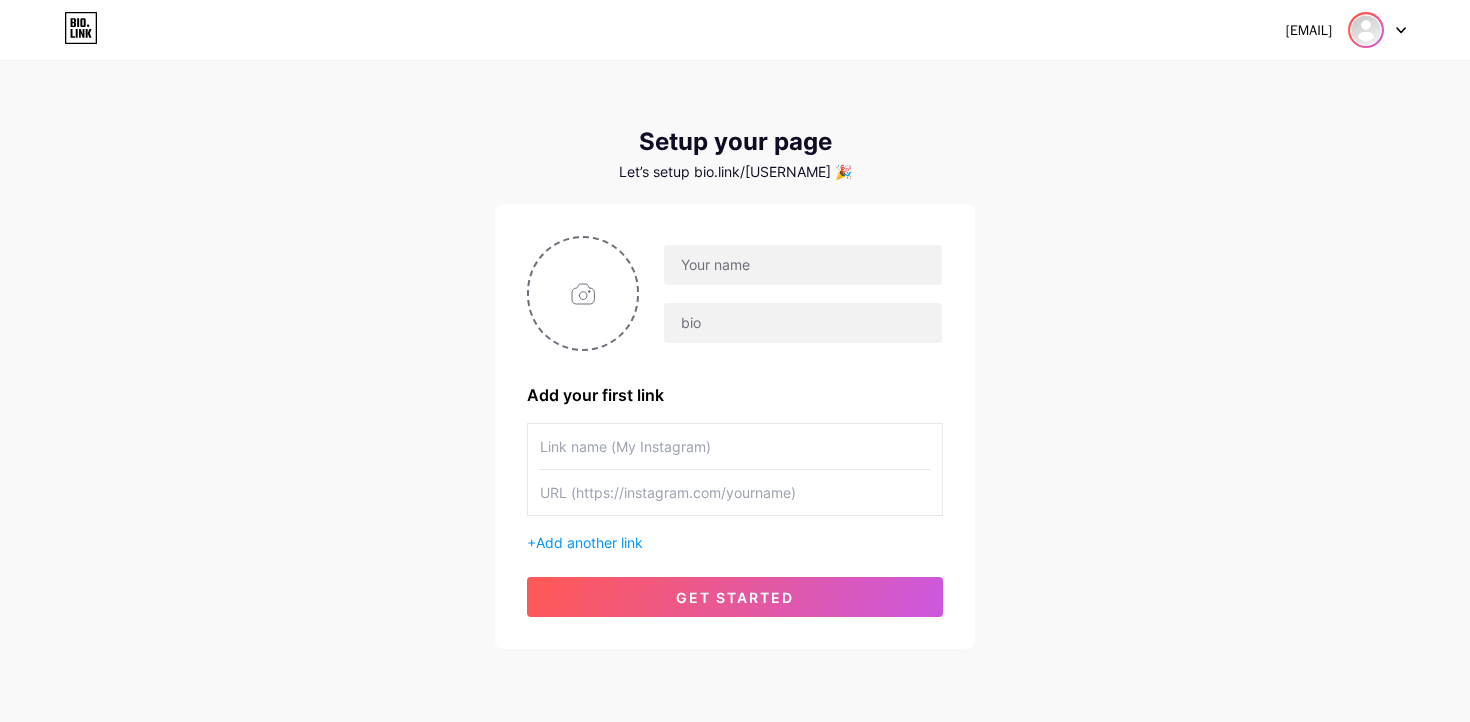 click at bounding box center [1366, 30] 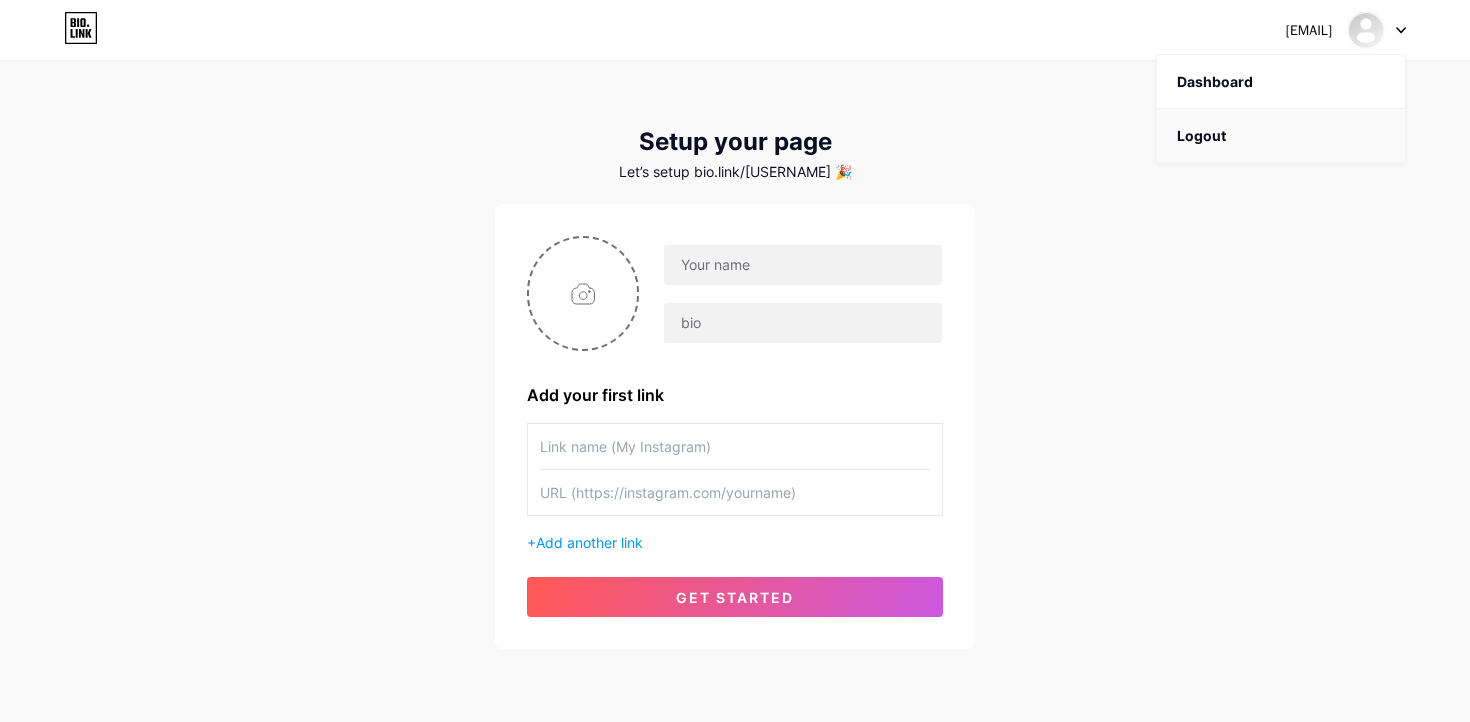 click on "Logout" at bounding box center (1281, 136) 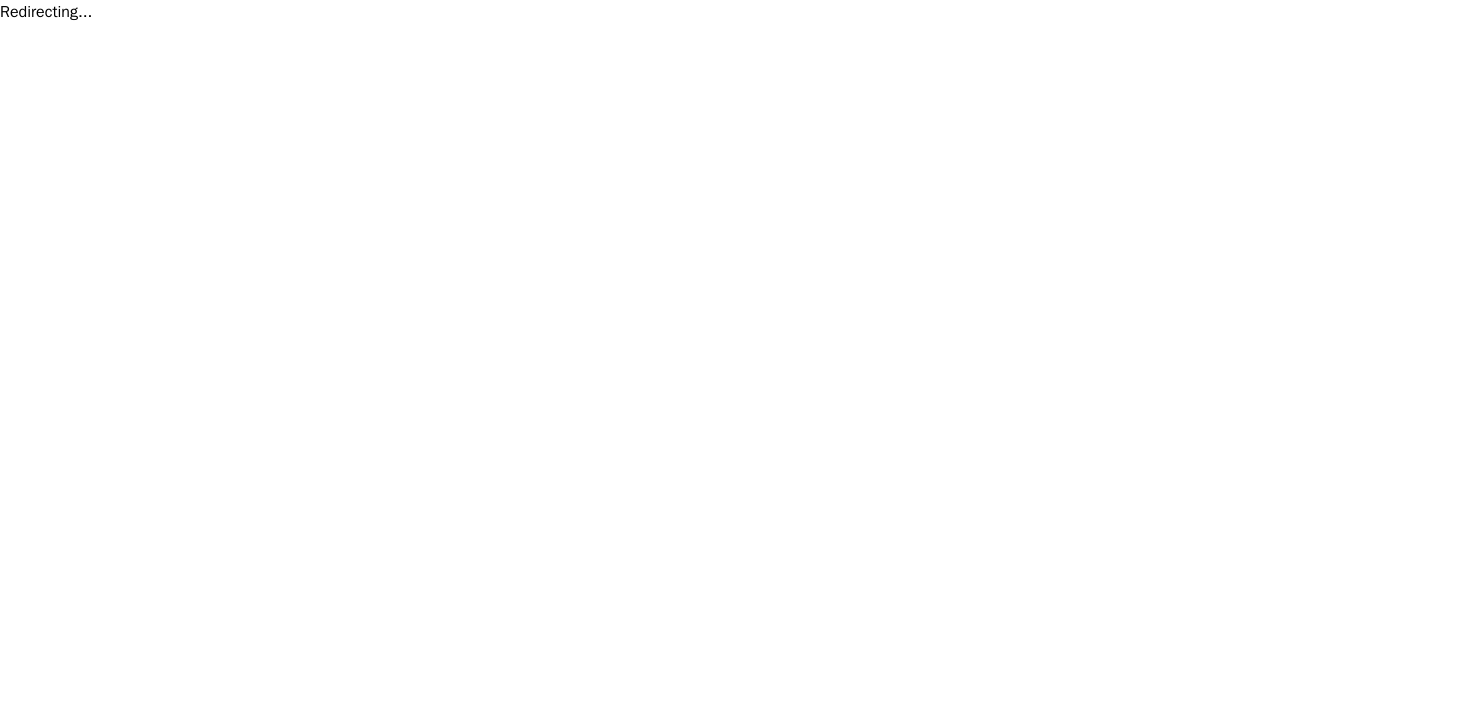scroll, scrollTop: 0, scrollLeft: 0, axis: both 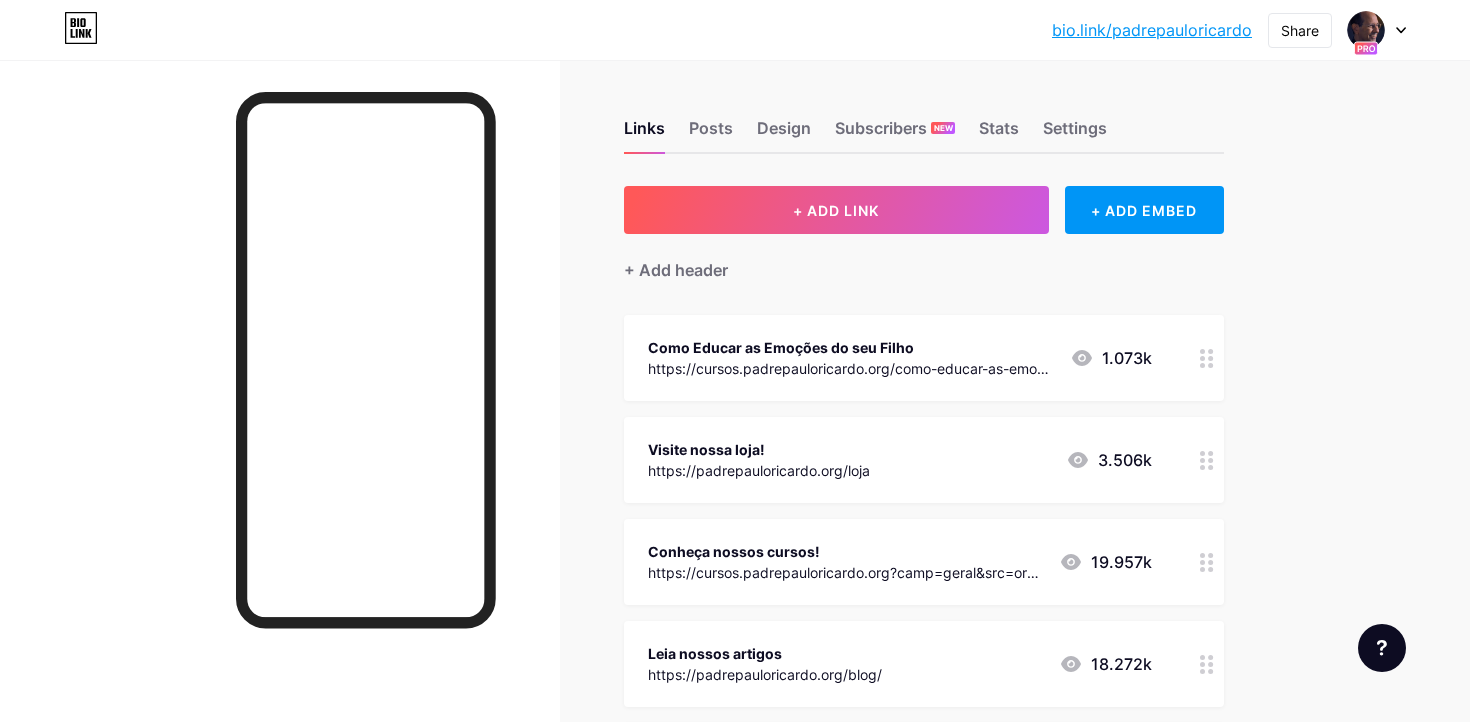 click on "bio.link/padrepauloricardo" at bounding box center [1152, 30] 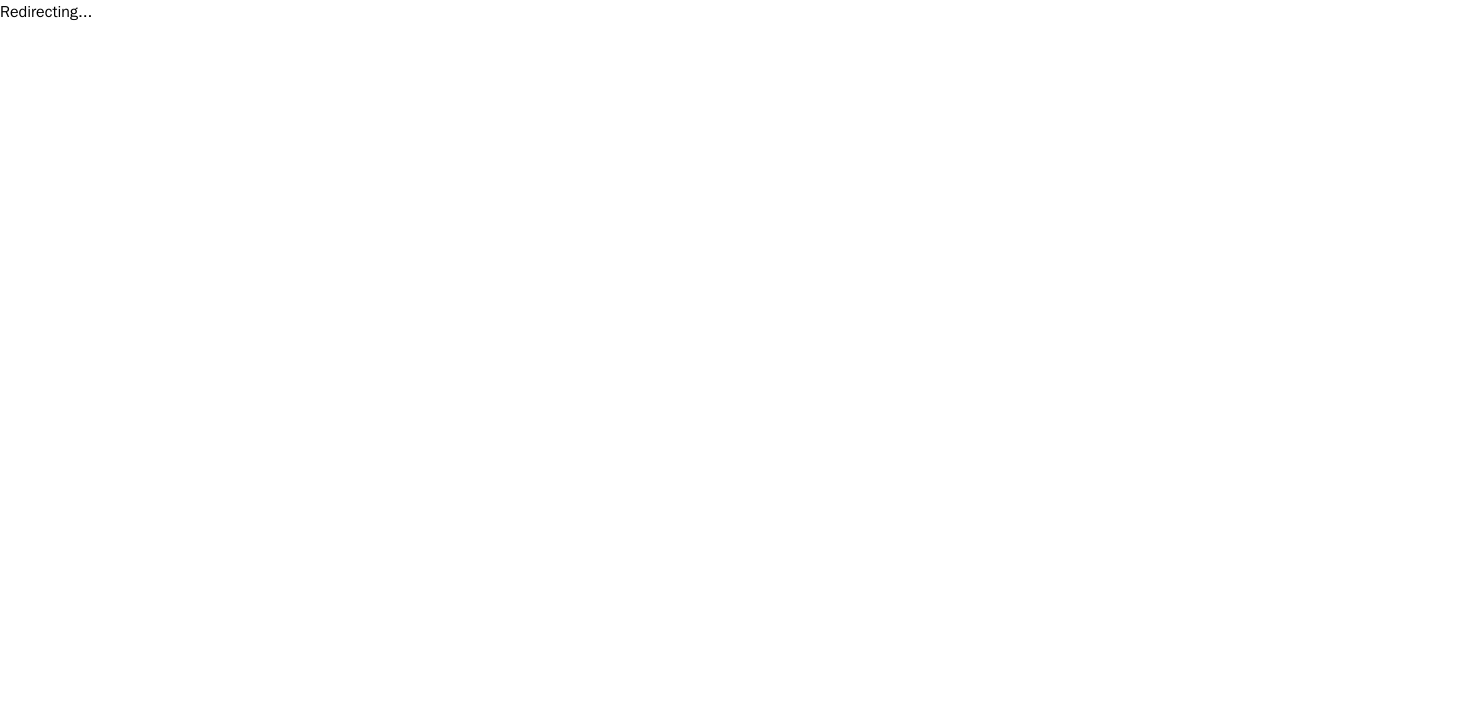 scroll, scrollTop: 0, scrollLeft: 0, axis: both 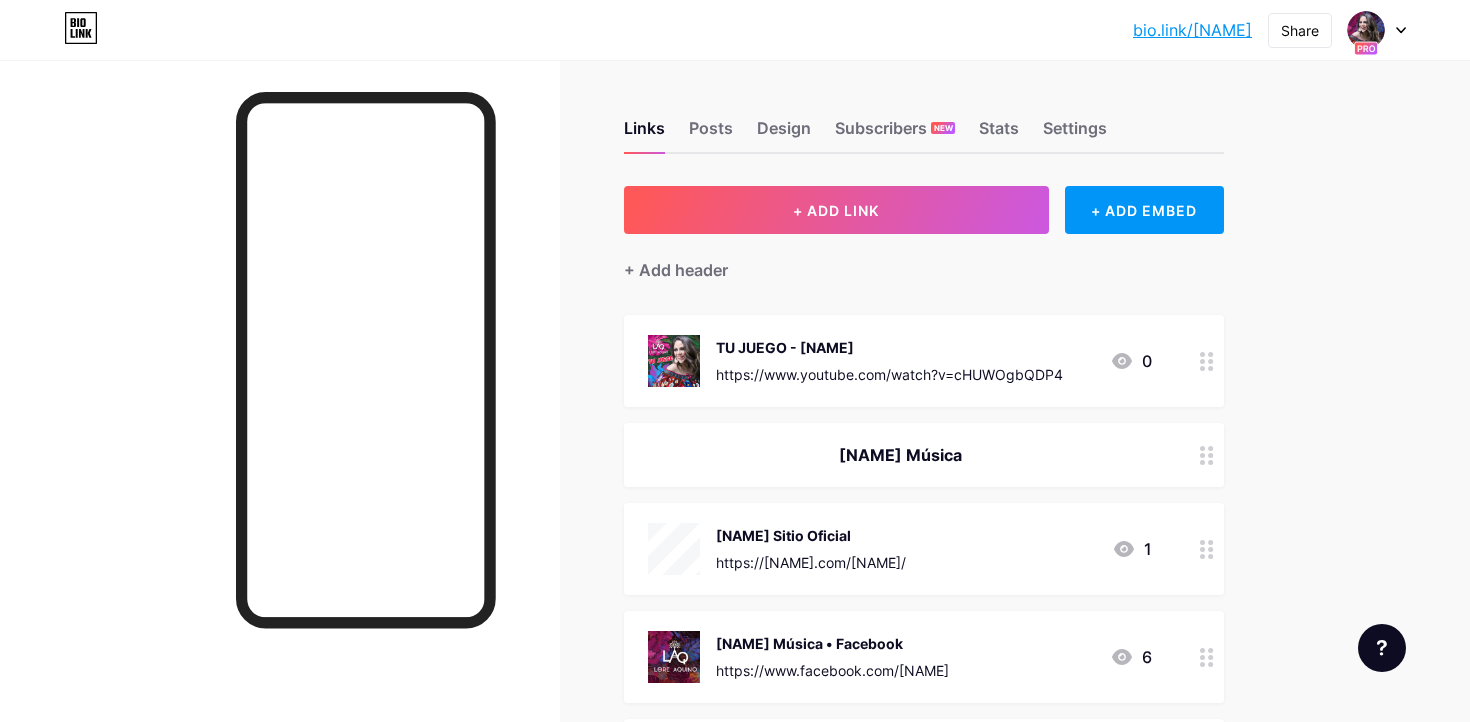 click on "bio.link/[NAME]" at bounding box center [1192, 30] 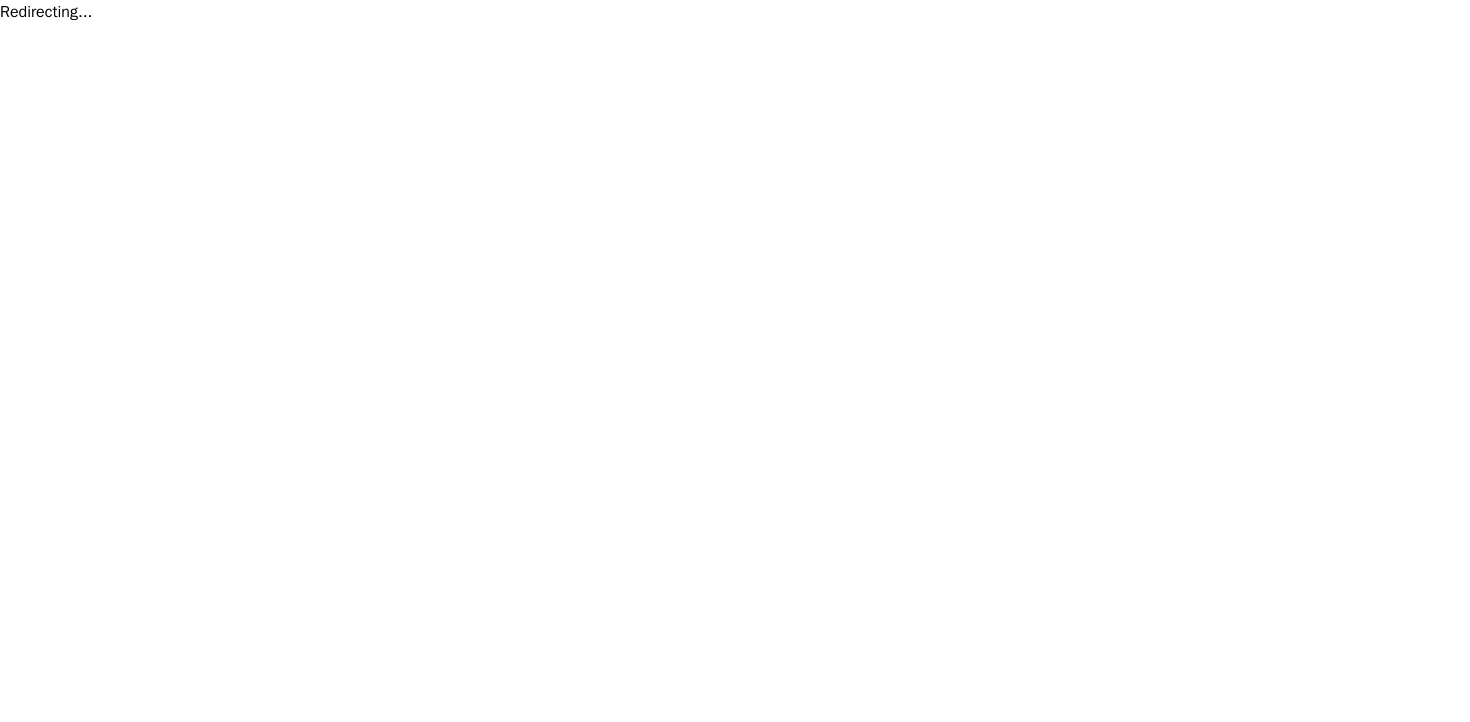 scroll, scrollTop: 0, scrollLeft: 0, axis: both 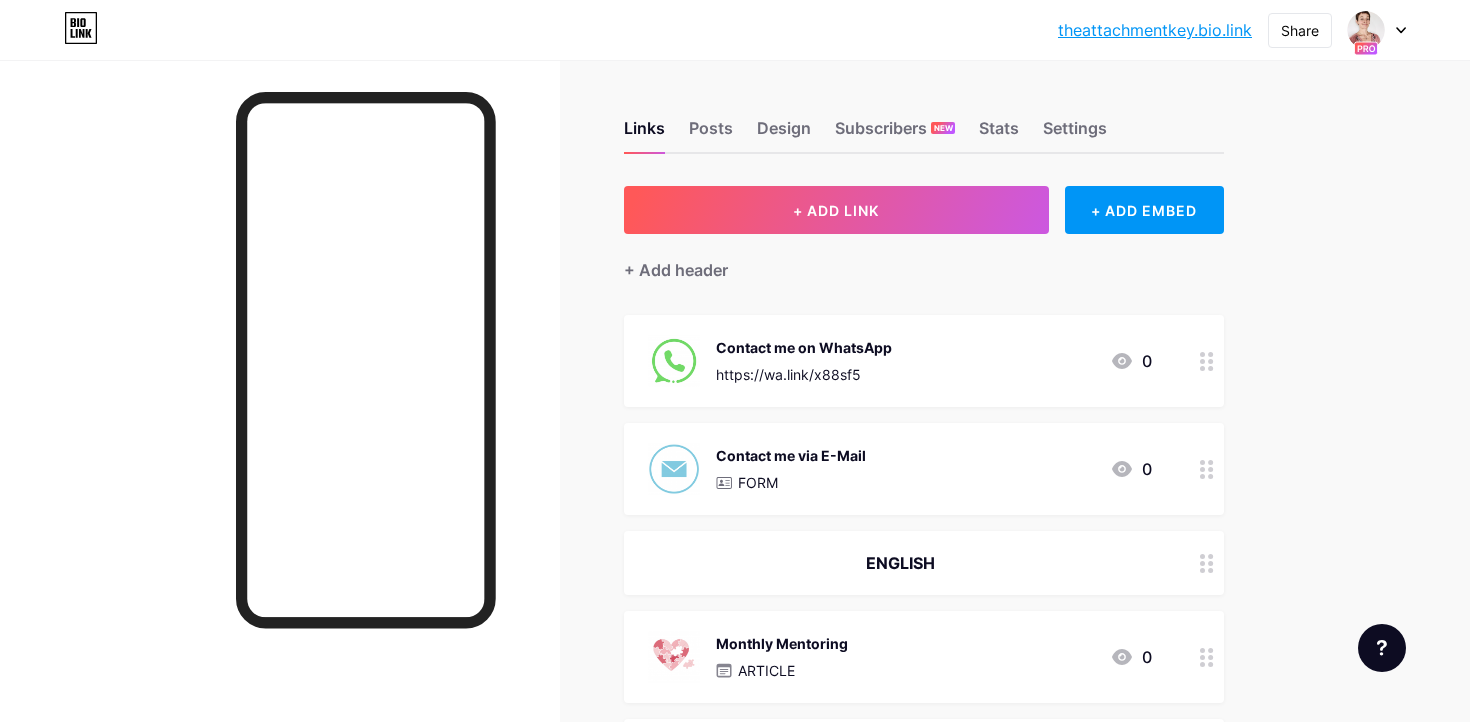 click on "theattachmentkey.bio.link" at bounding box center [1155, 30] 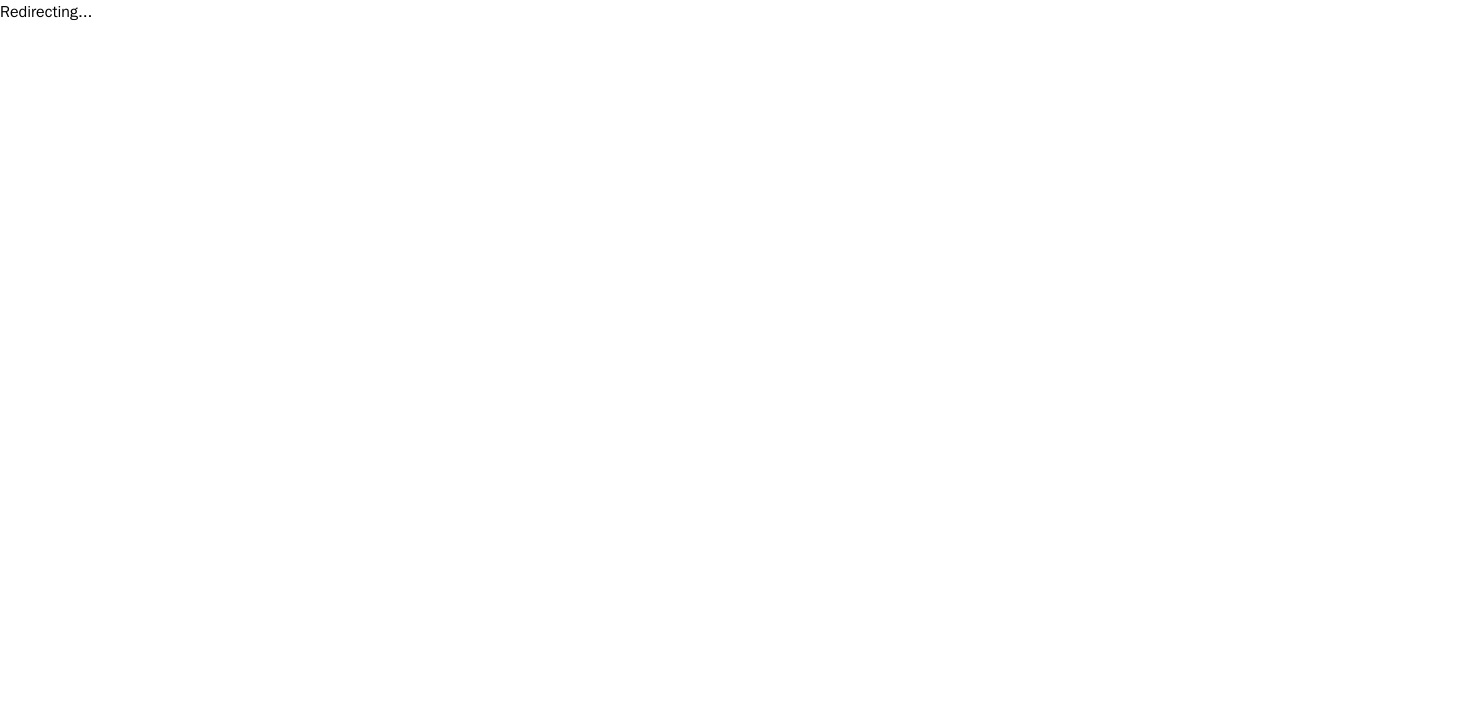 scroll, scrollTop: 0, scrollLeft: 0, axis: both 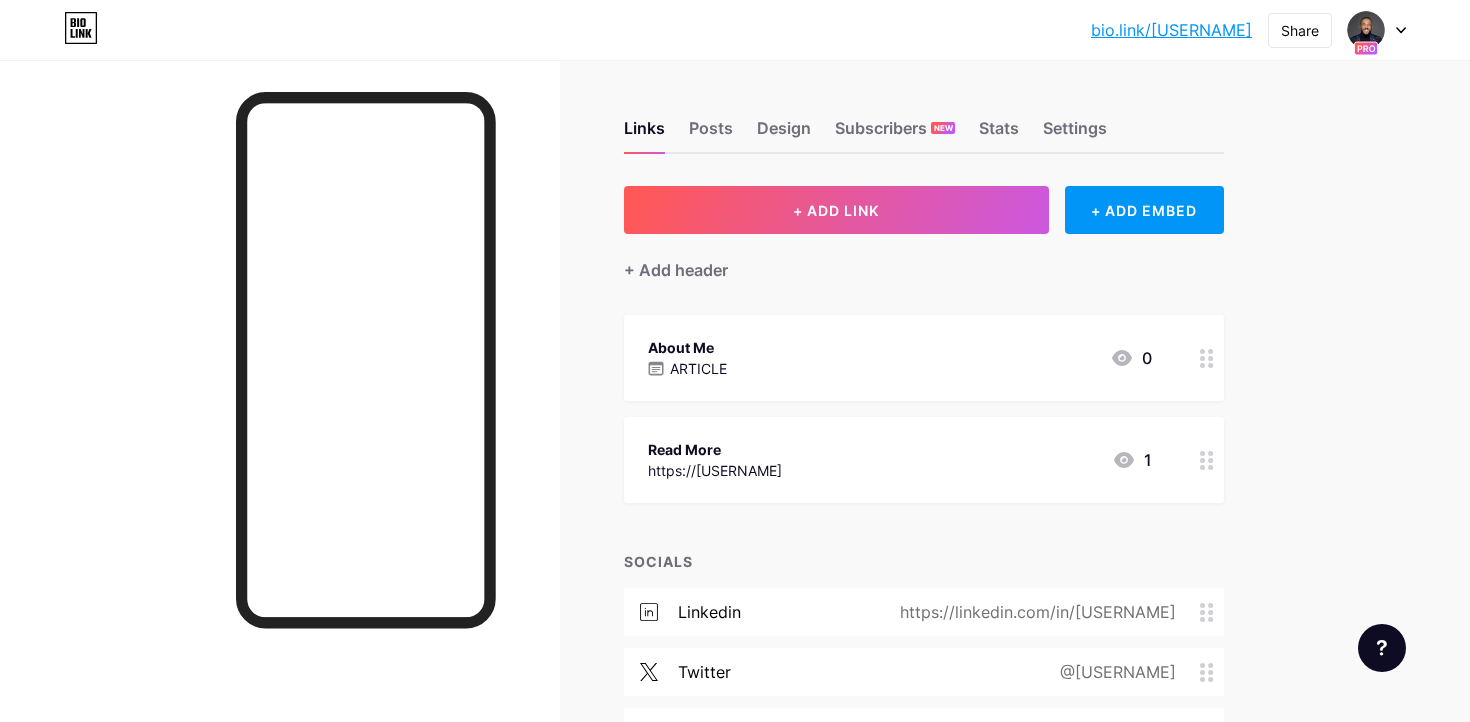 click on "bio.link/example" at bounding box center [1171, 30] 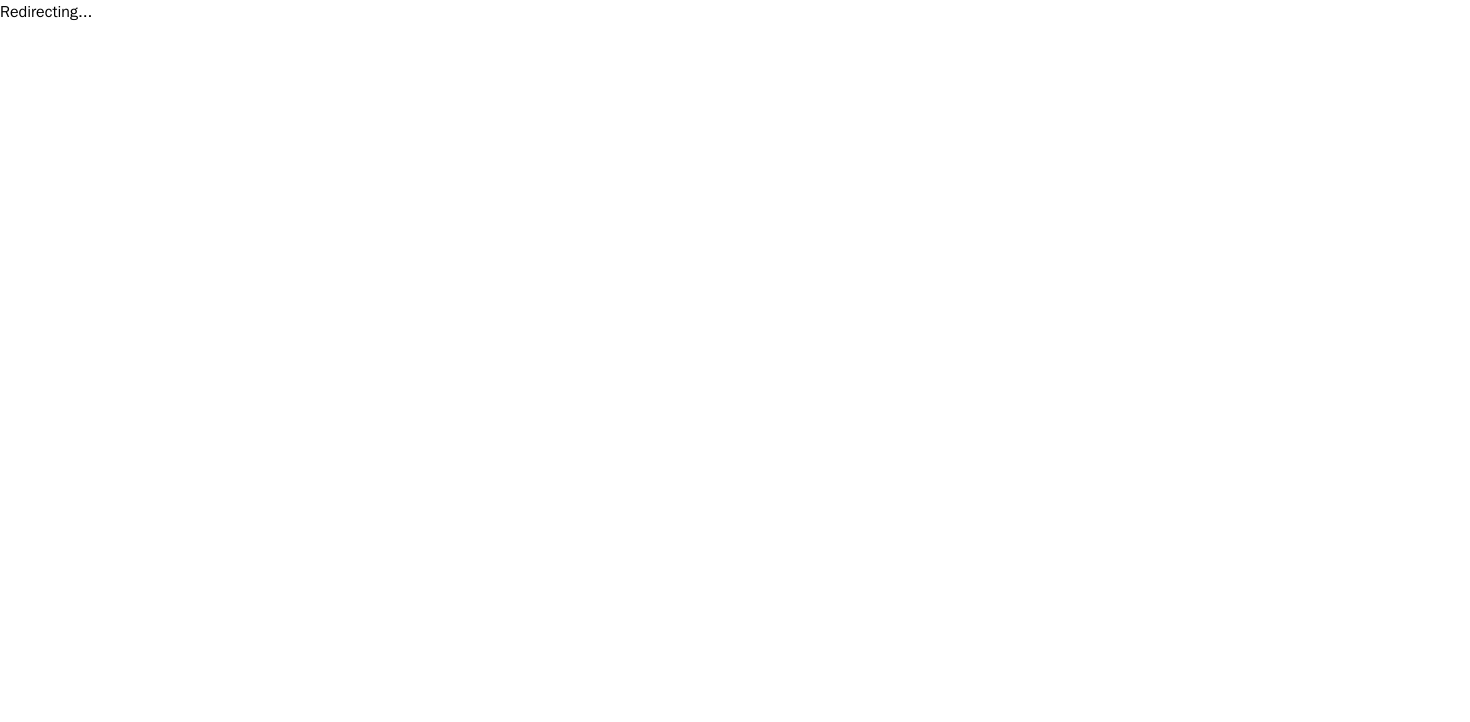 scroll, scrollTop: 0, scrollLeft: 0, axis: both 